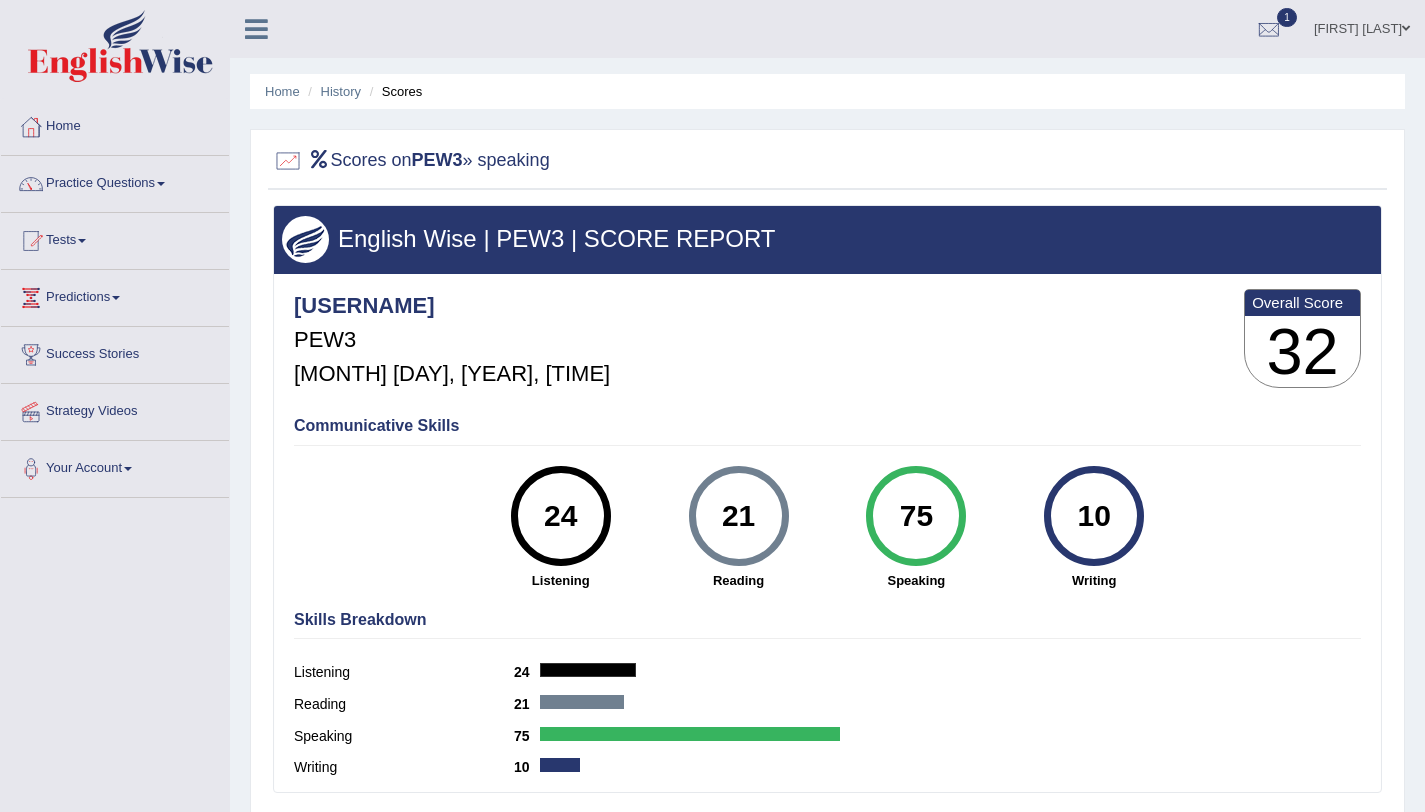 scroll, scrollTop: 0, scrollLeft: 0, axis: both 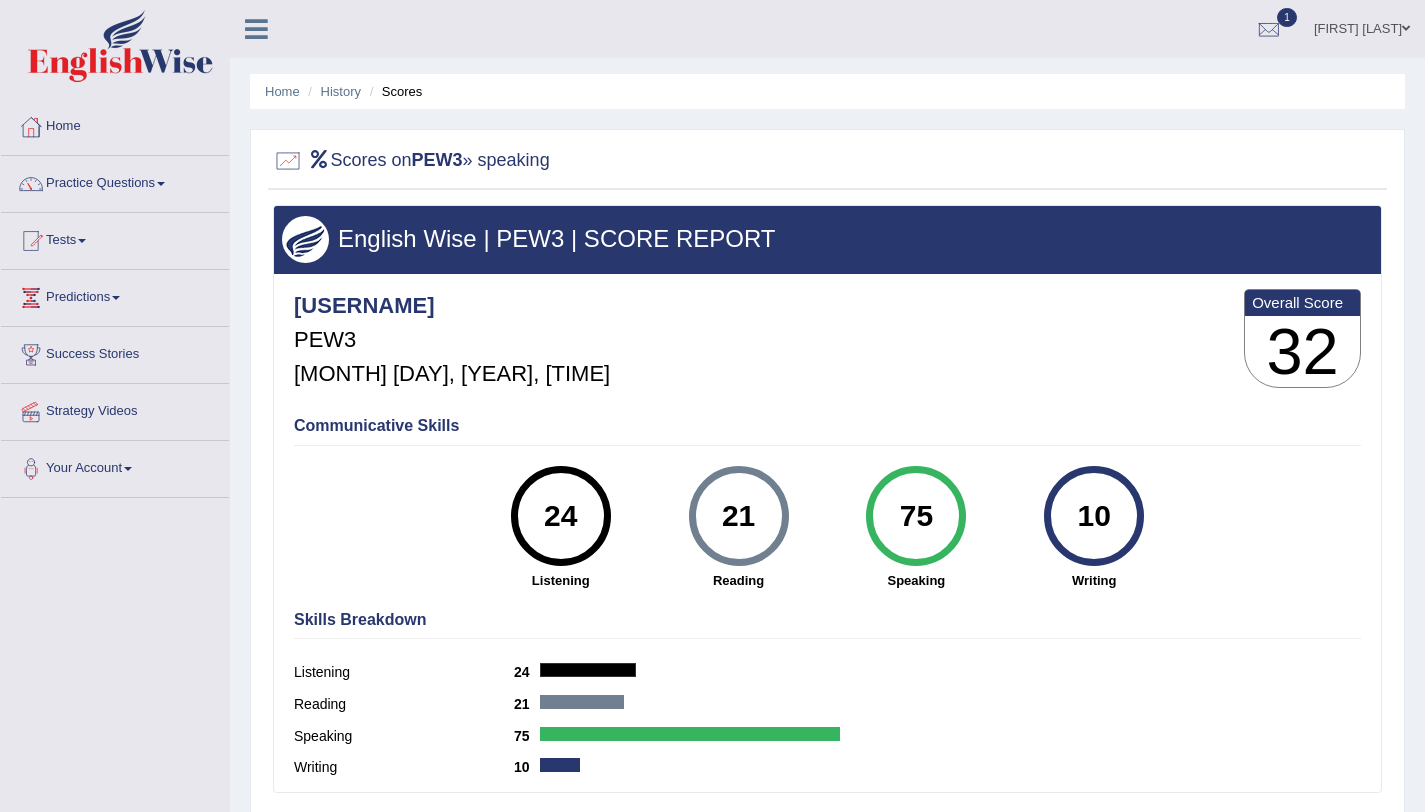 click on "Rizki Nugarah" at bounding box center (1362, 26) 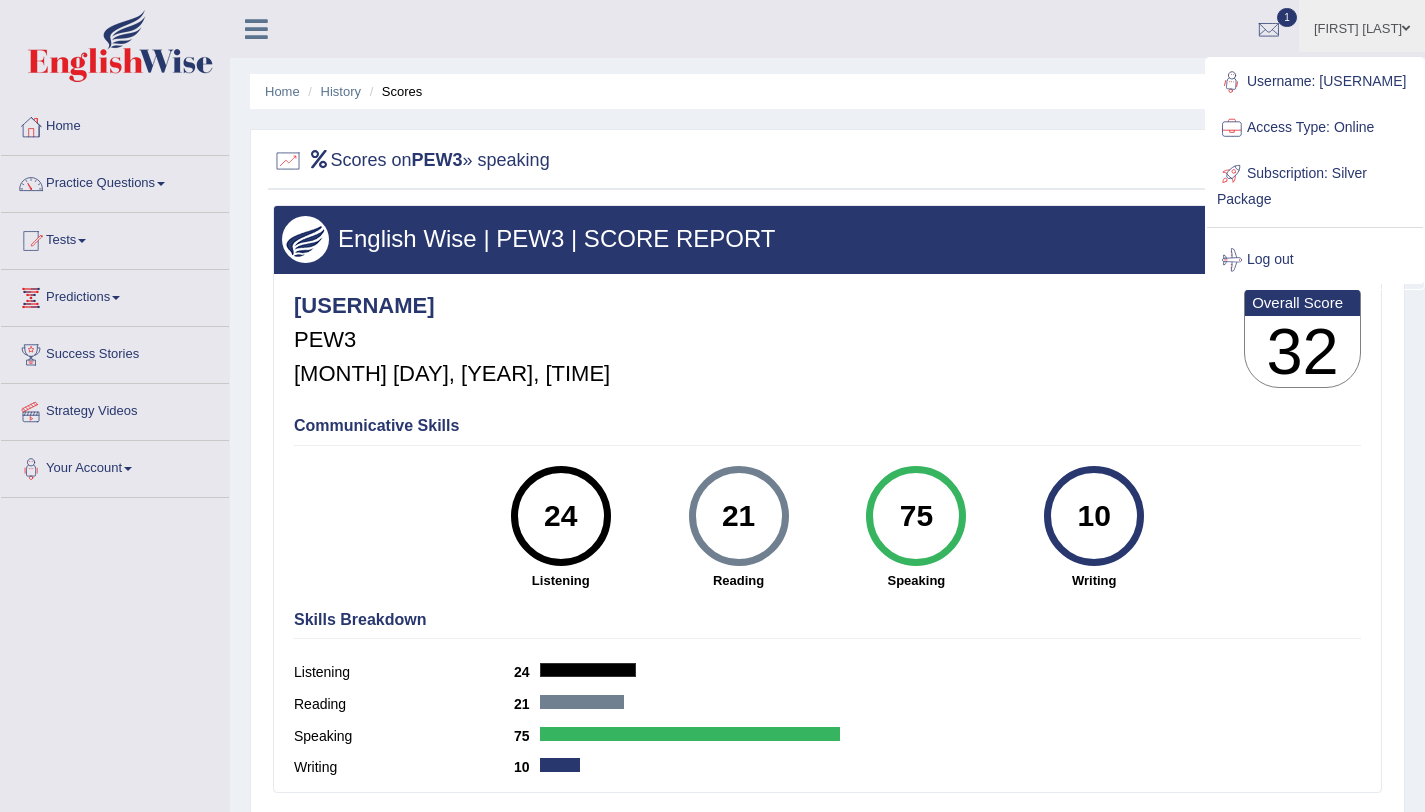 click on "Rizki Nugarah" at bounding box center [1362, 26] 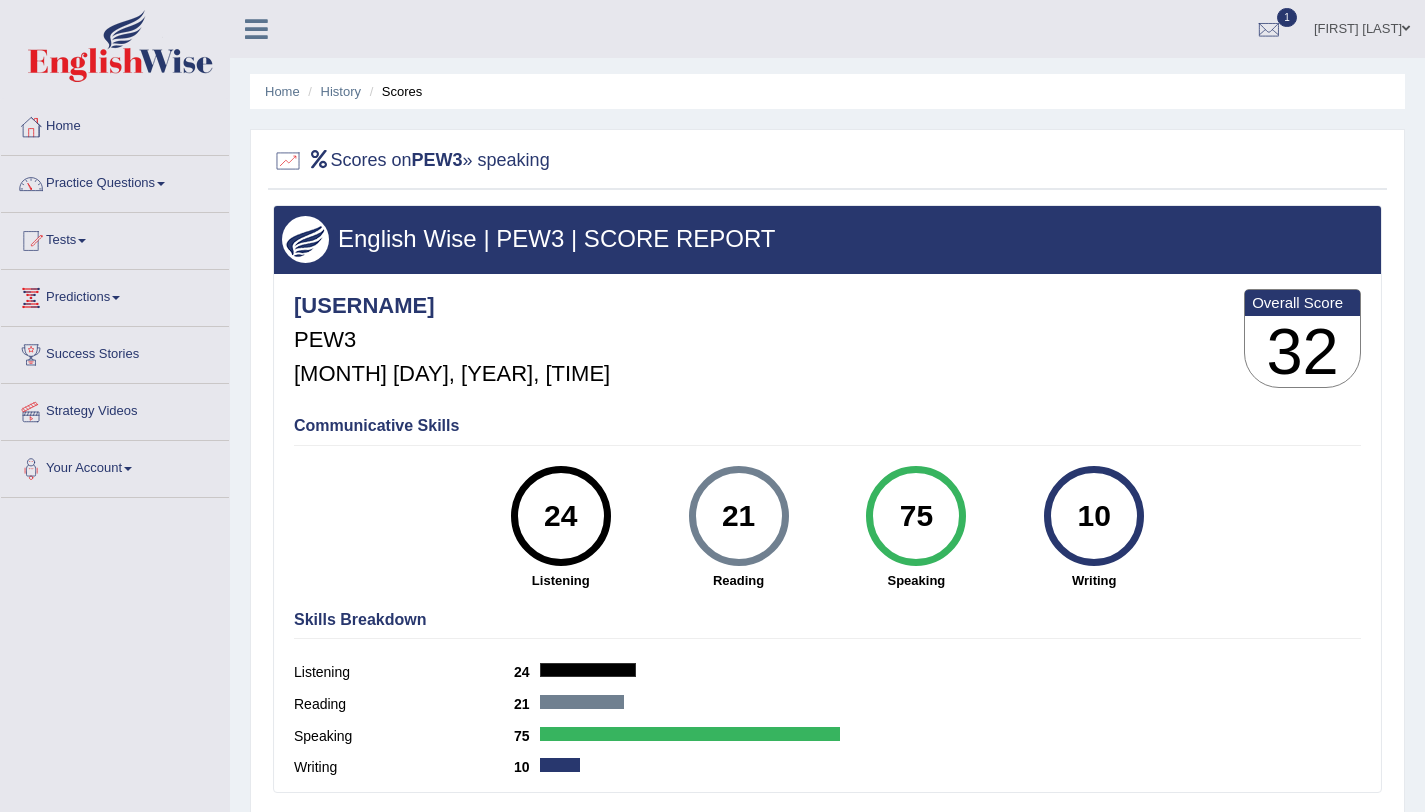 click on "Rizki Nugarah" at bounding box center [1362, 26] 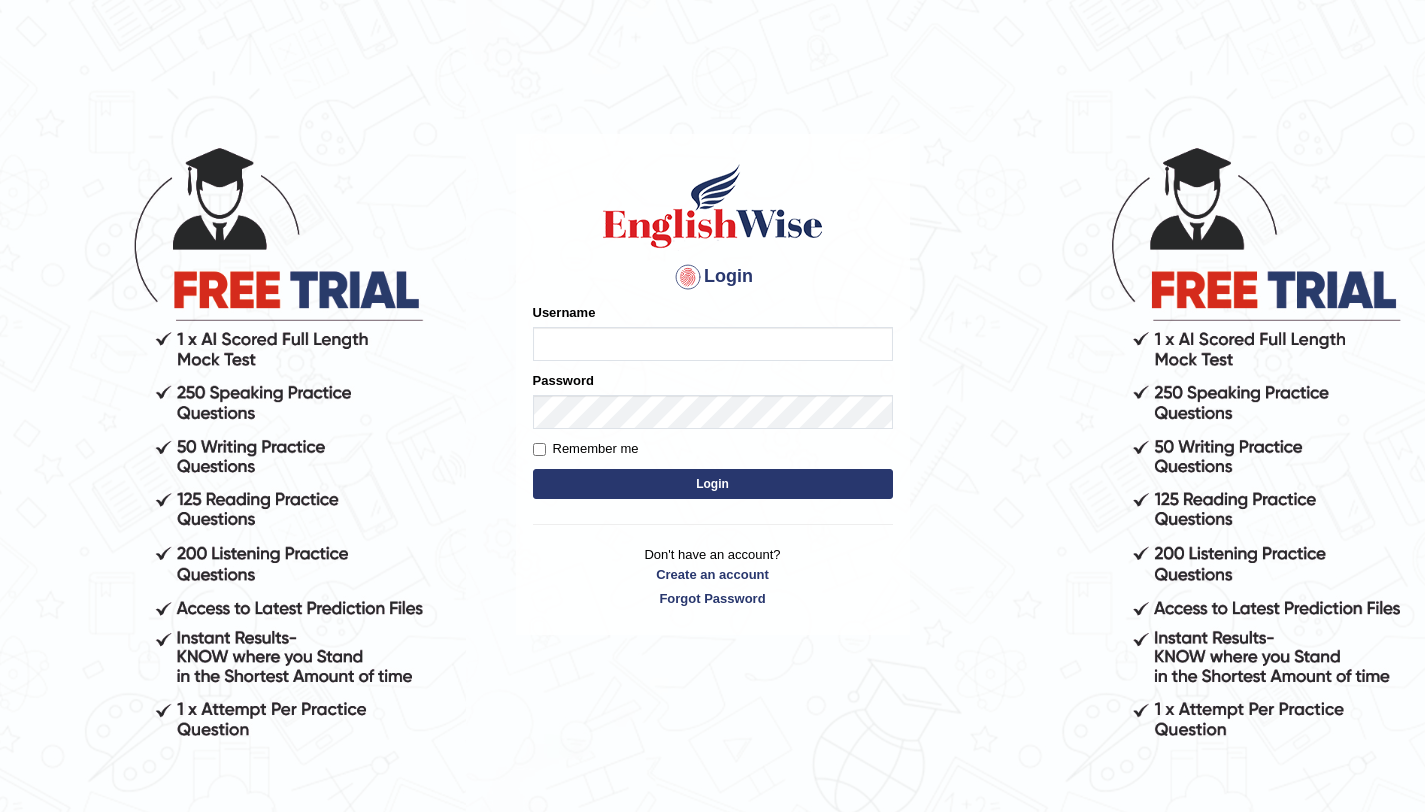 scroll, scrollTop: 0, scrollLeft: 0, axis: both 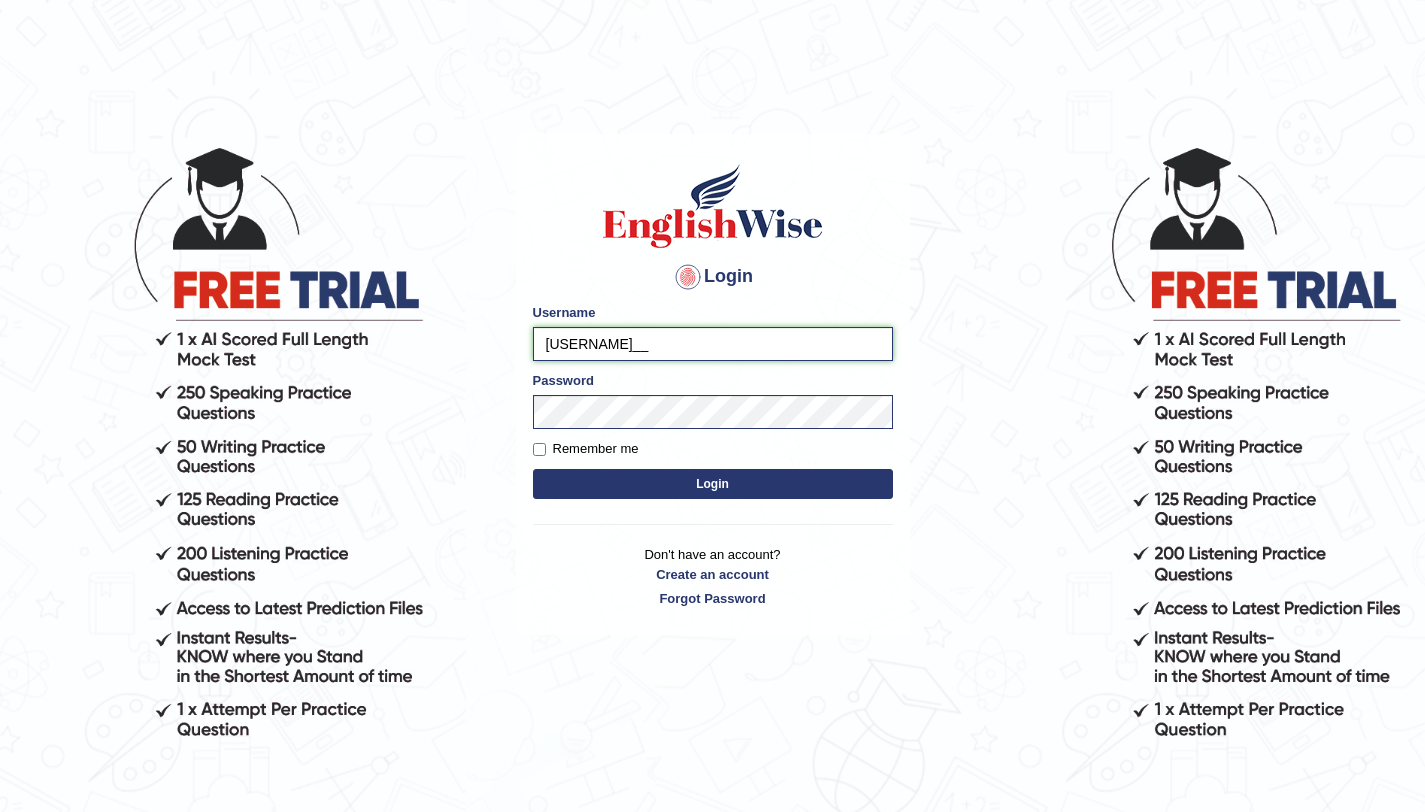 drag, startPoint x: 649, startPoint y: 351, endPoint x: 506, endPoint y: 345, distance: 143.12582 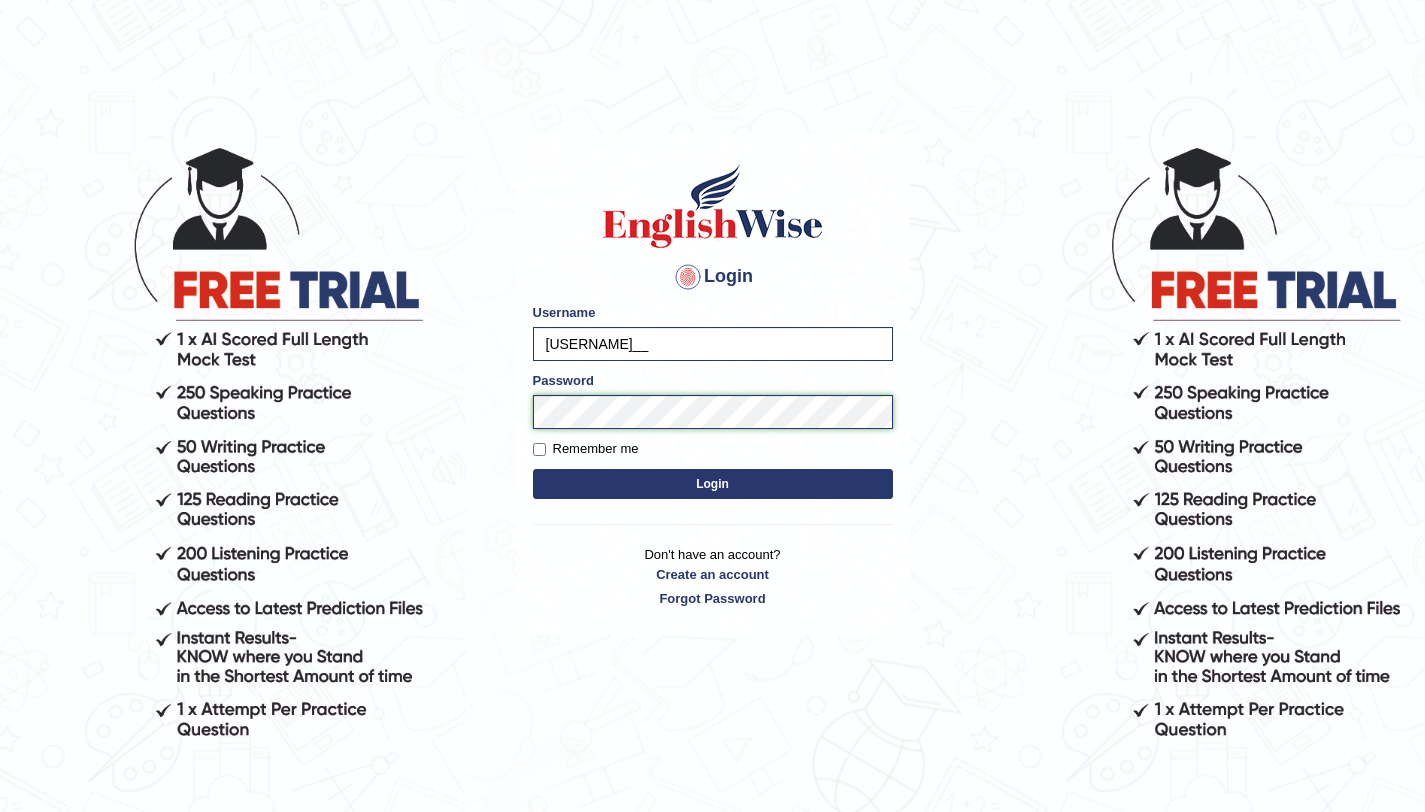 drag, startPoint x: 558, startPoint y: 349, endPoint x: 514, endPoint y: 404, distance: 70.434364 